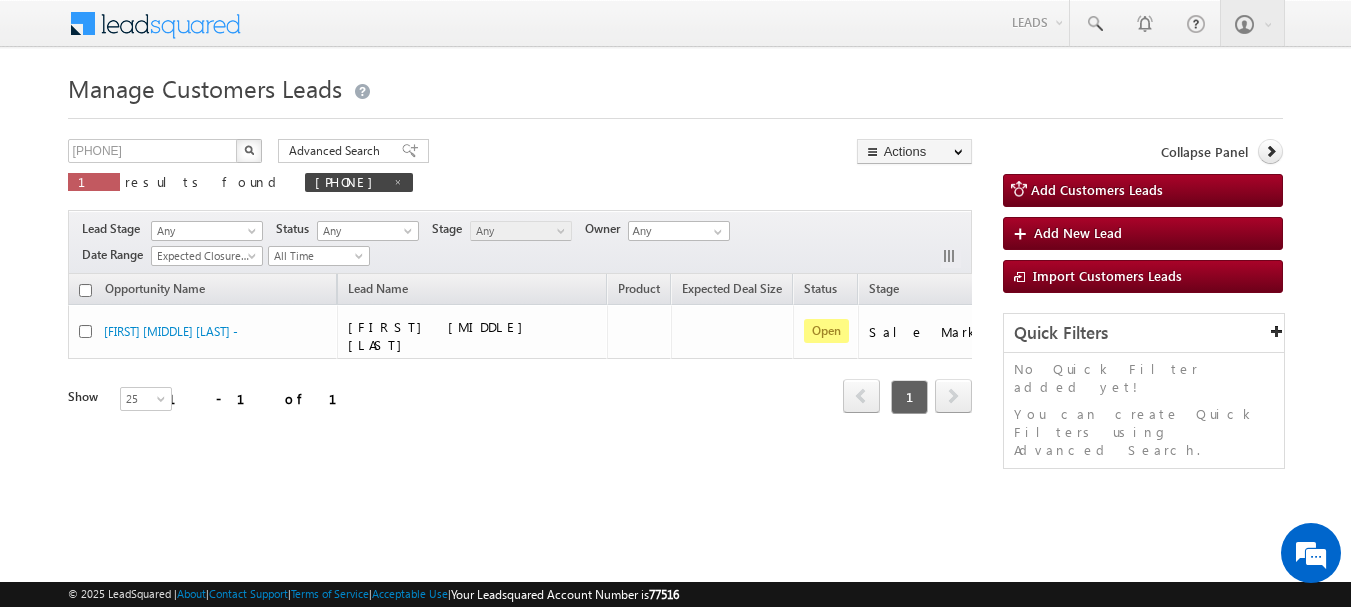 scroll, scrollTop: 0, scrollLeft: 0, axis: both 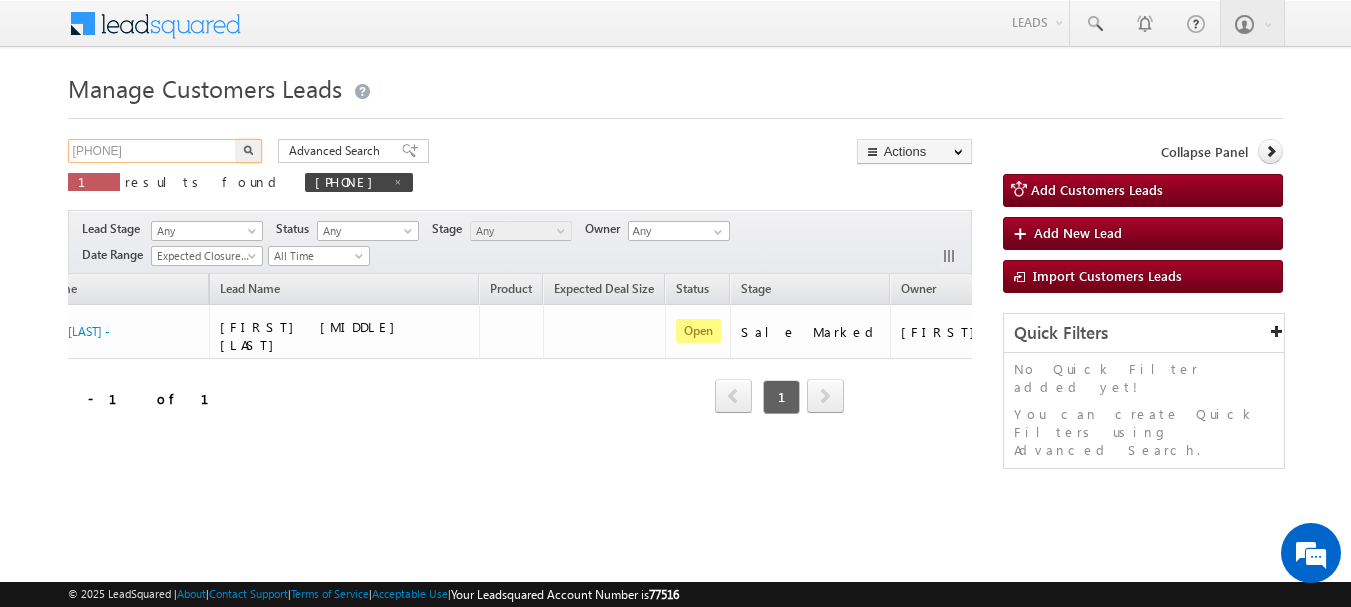 drag, startPoint x: 0, startPoint y: 0, endPoint x: 48, endPoint y: 153, distance: 160.35274 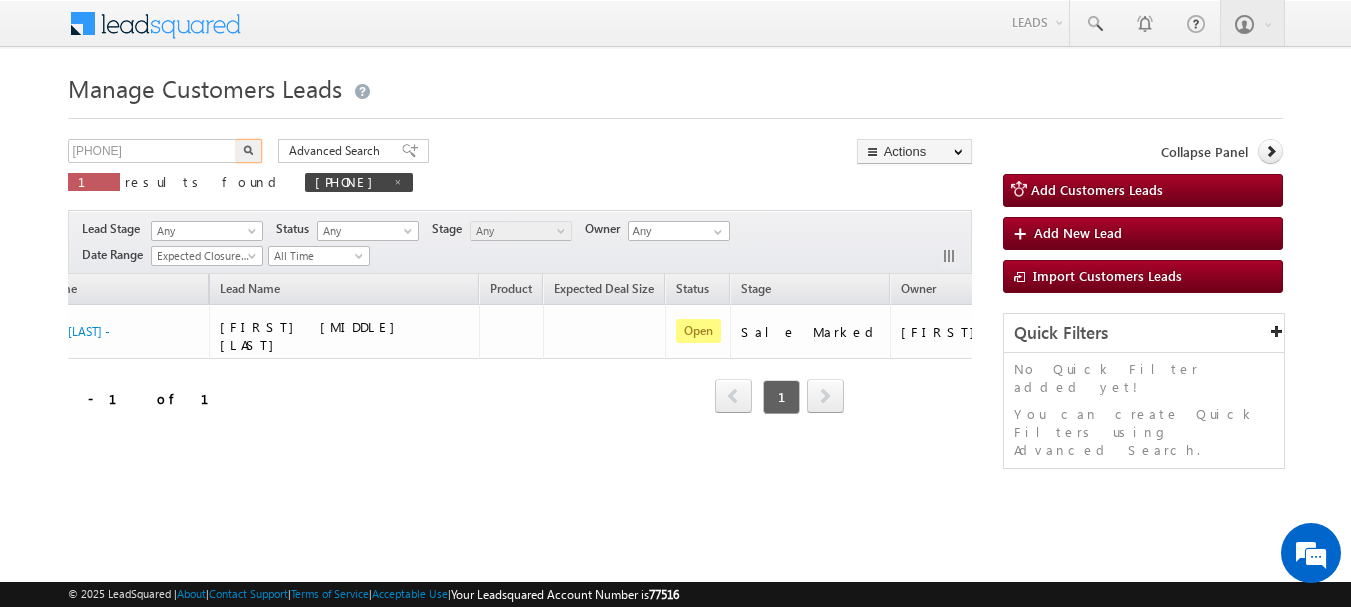click at bounding box center (249, 151) 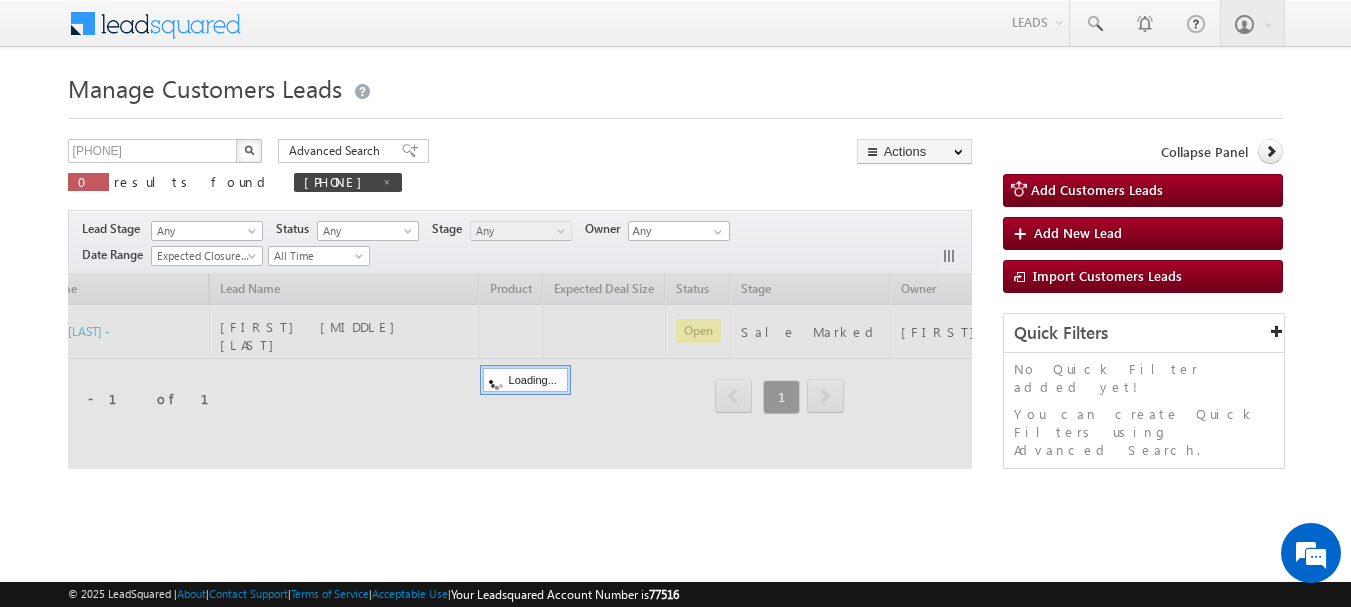 type 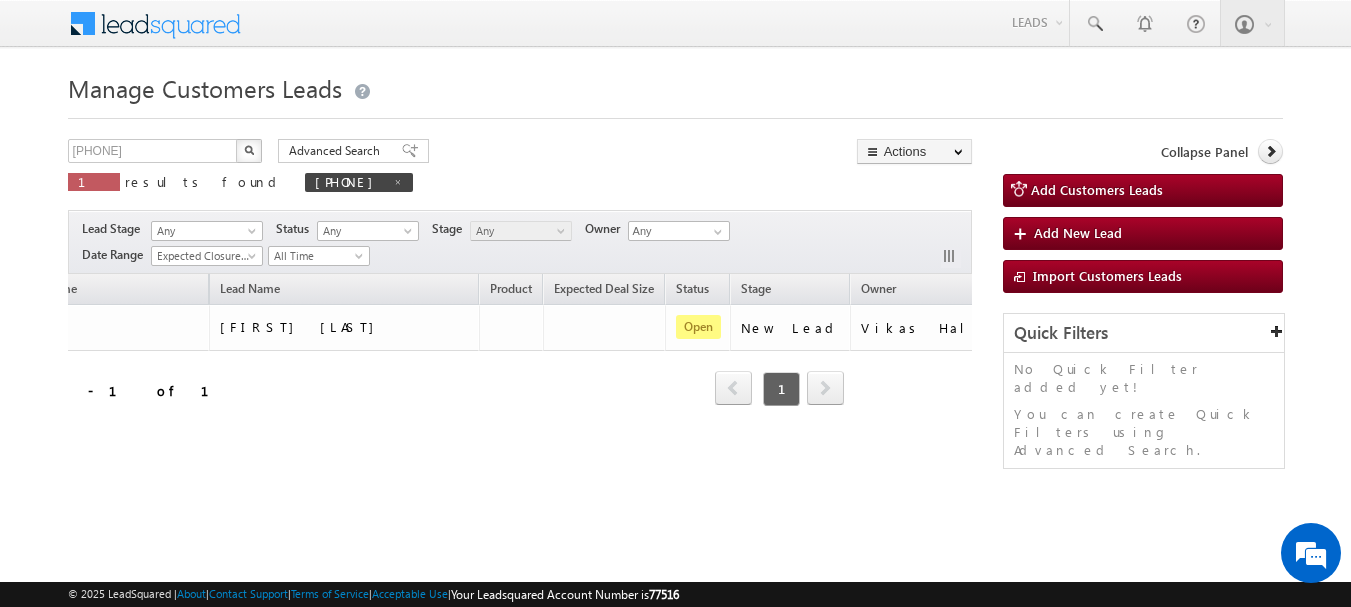 scroll, scrollTop: 0, scrollLeft: 0, axis: both 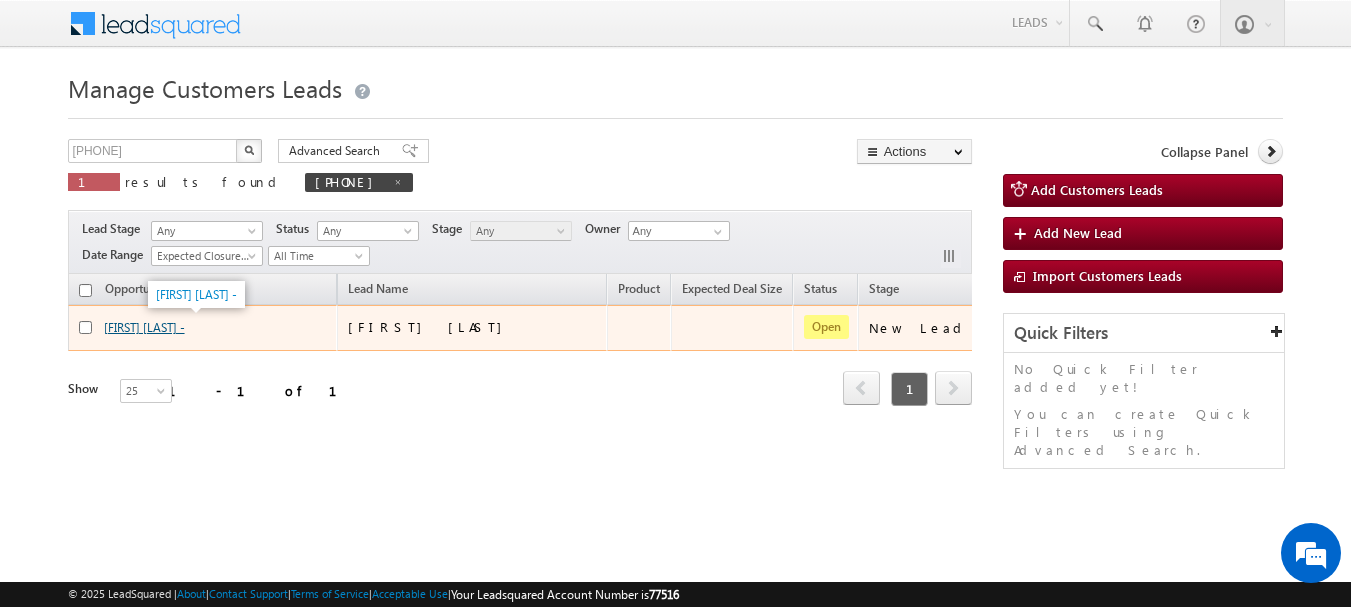 click on "[FIRST] [LAST]  -" at bounding box center [144, 327] 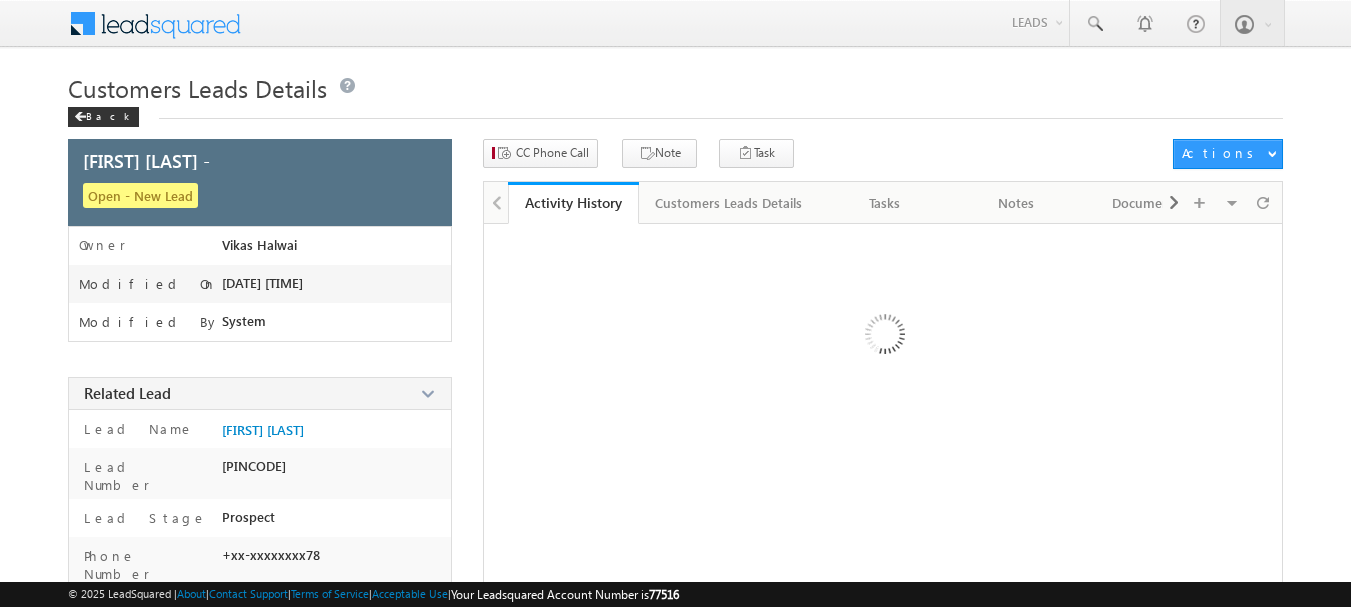 scroll, scrollTop: 0, scrollLeft: 0, axis: both 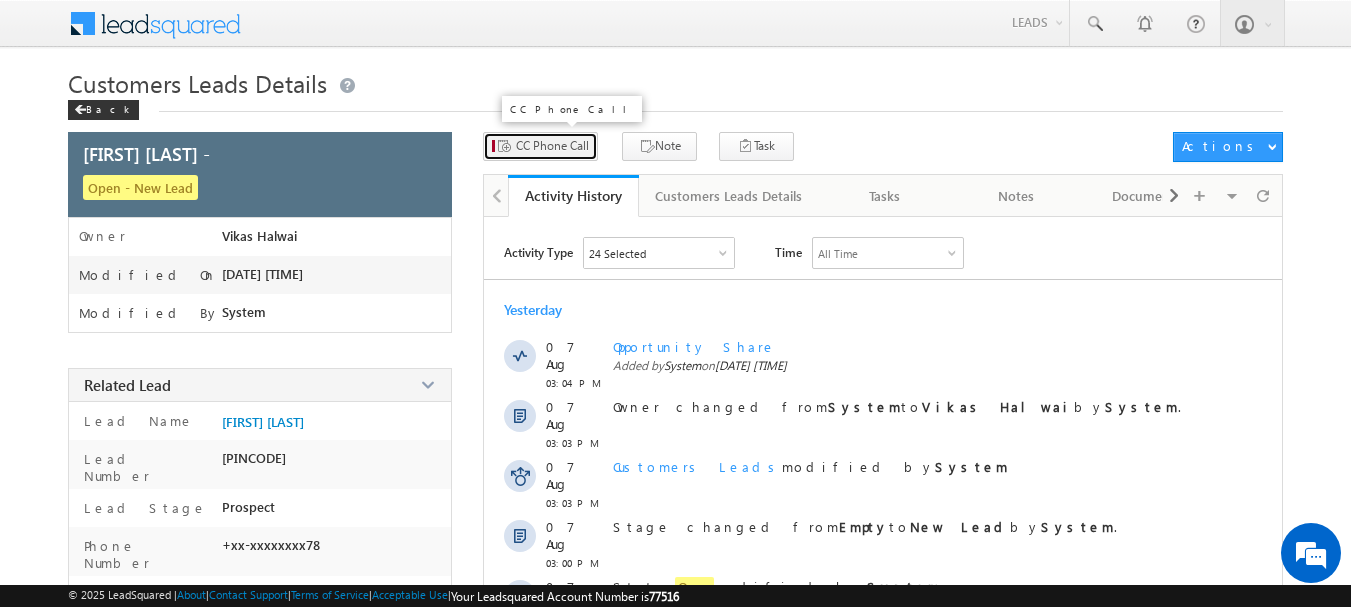 click on "CC Phone Call" at bounding box center [552, 146] 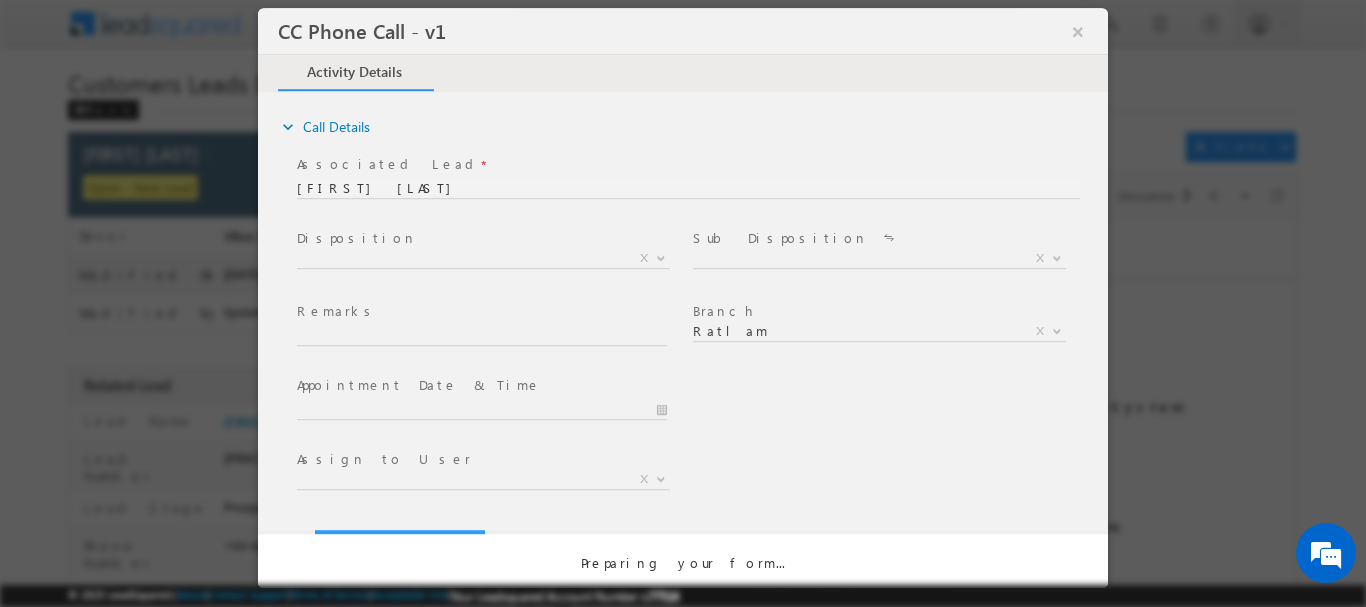 scroll, scrollTop: 0, scrollLeft: 0, axis: both 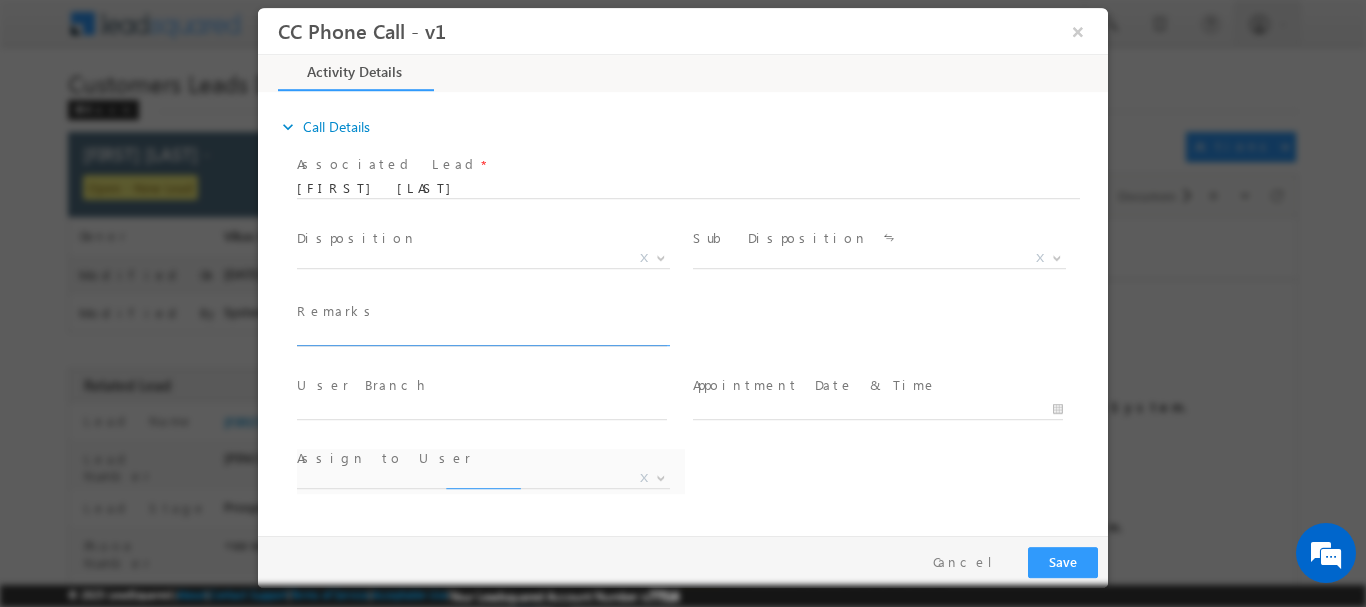 click at bounding box center [482, 335] 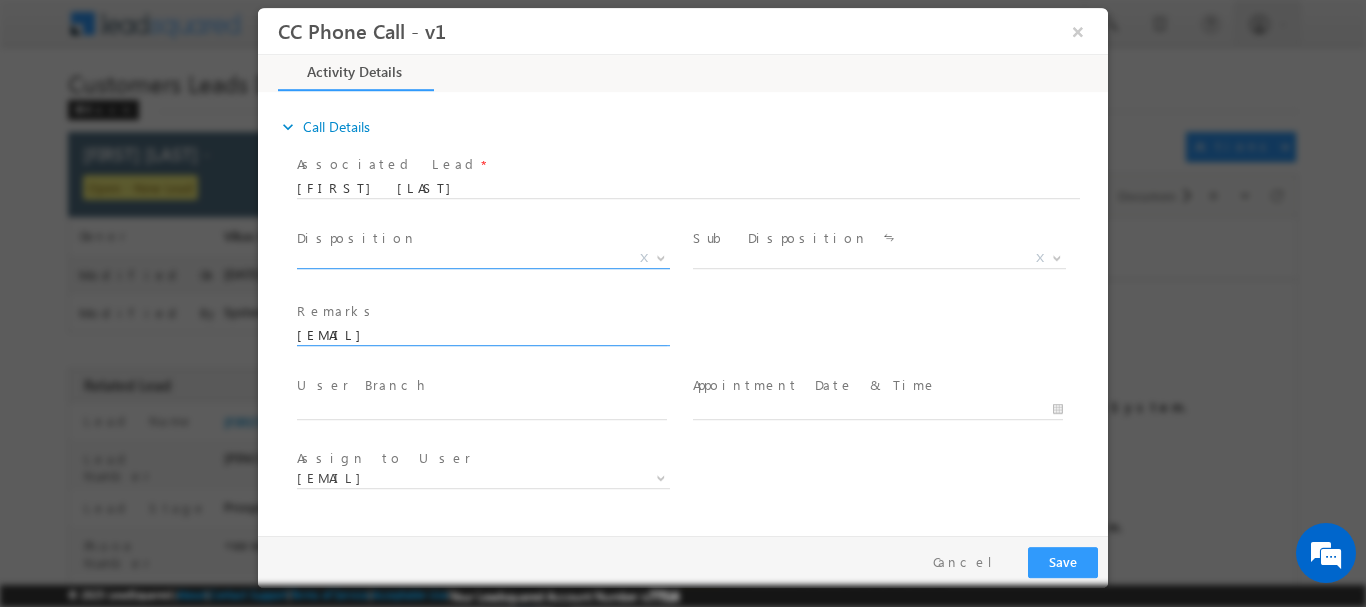 type on "[EMAIL]" 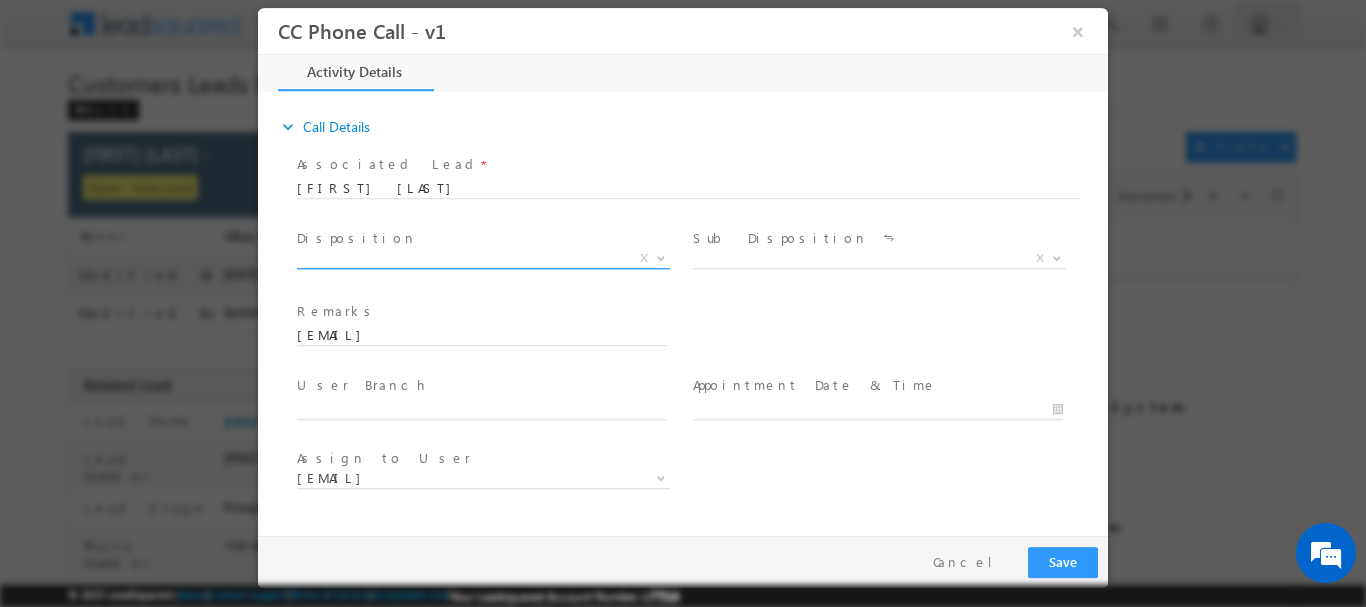 click on "X" at bounding box center (644, 257) 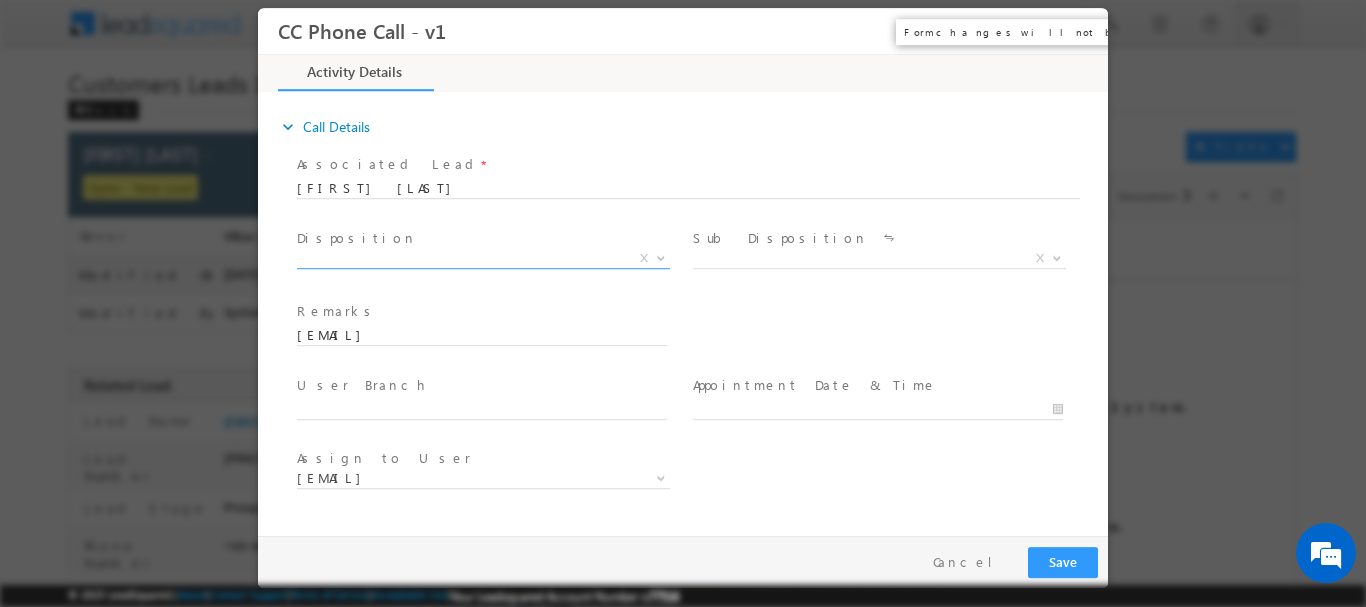 click on "×" at bounding box center (1078, 30) 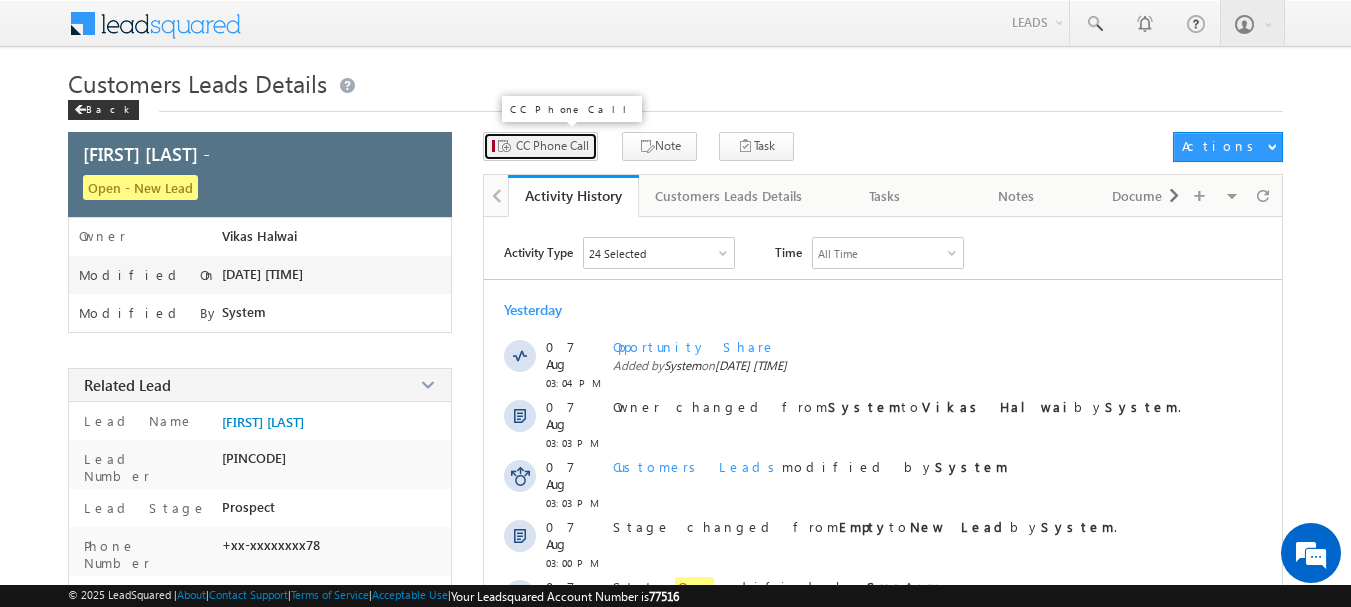 click on "CC Phone Call" at bounding box center (552, 146) 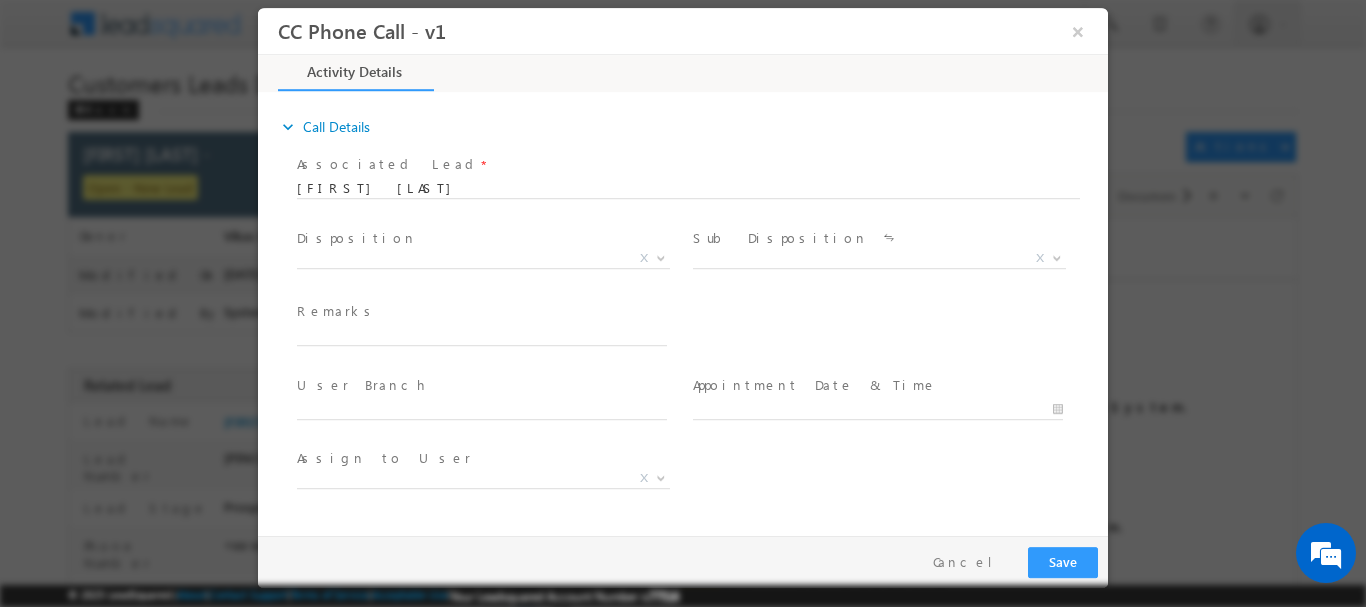 scroll, scrollTop: 0, scrollLeft: 0, axis: both 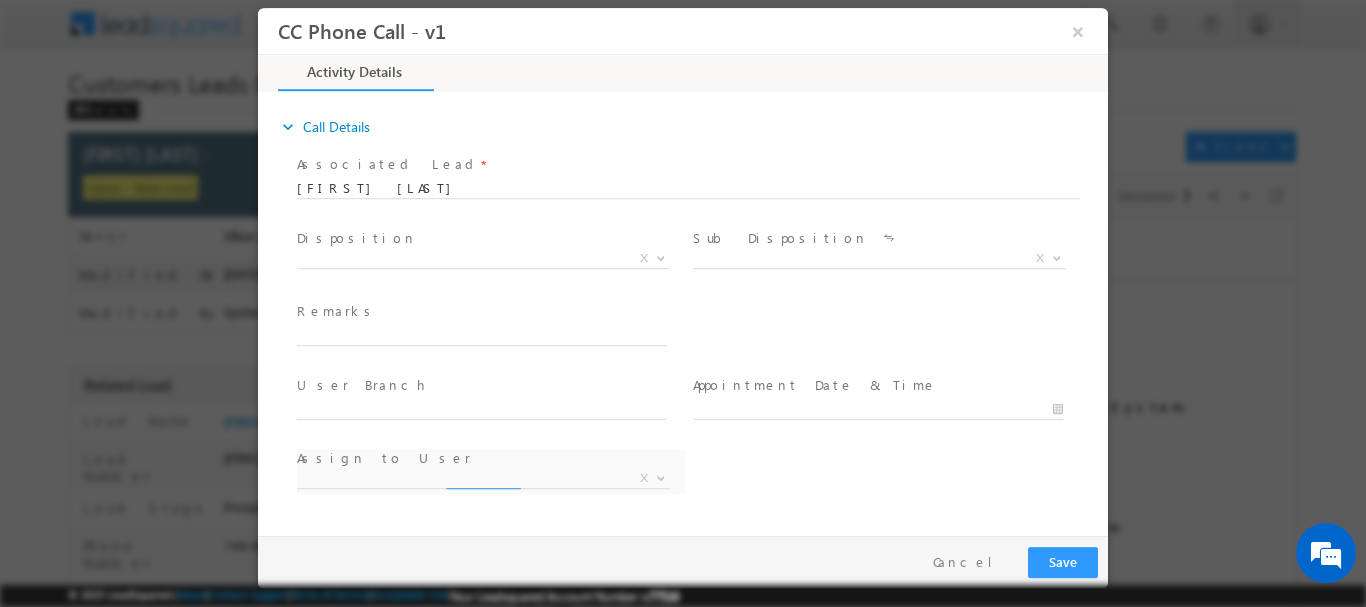 click on "Remarks
*" at bounding box center [491, 324] 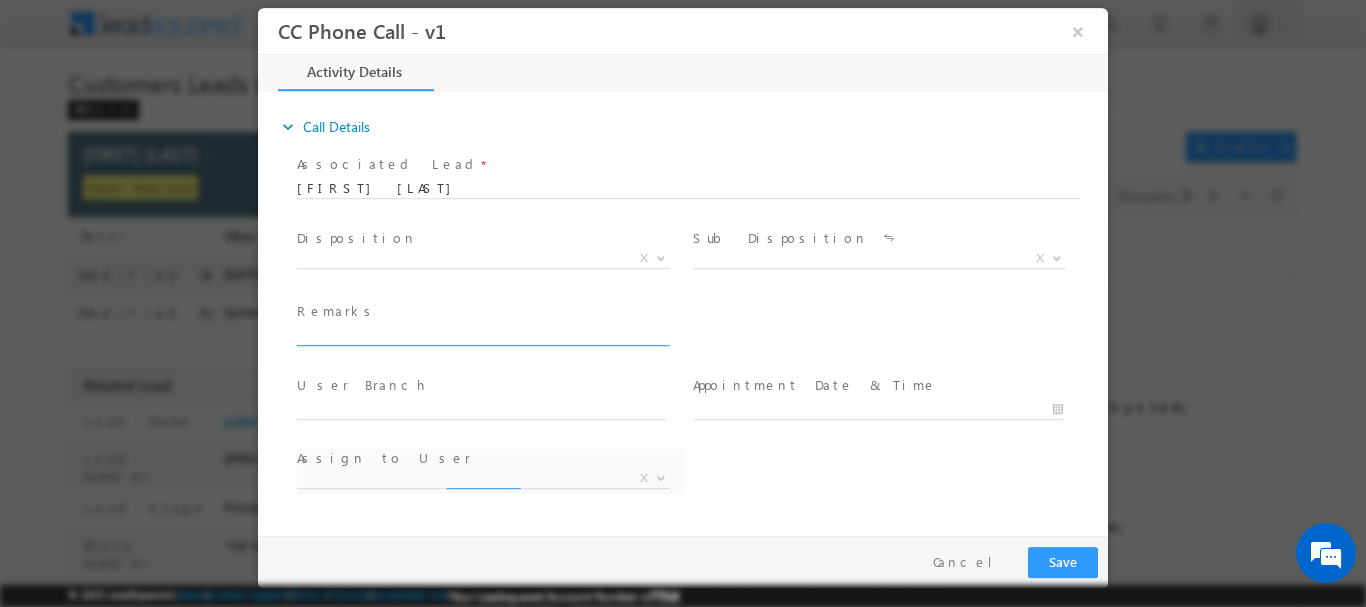 select on "[EMAIL]" 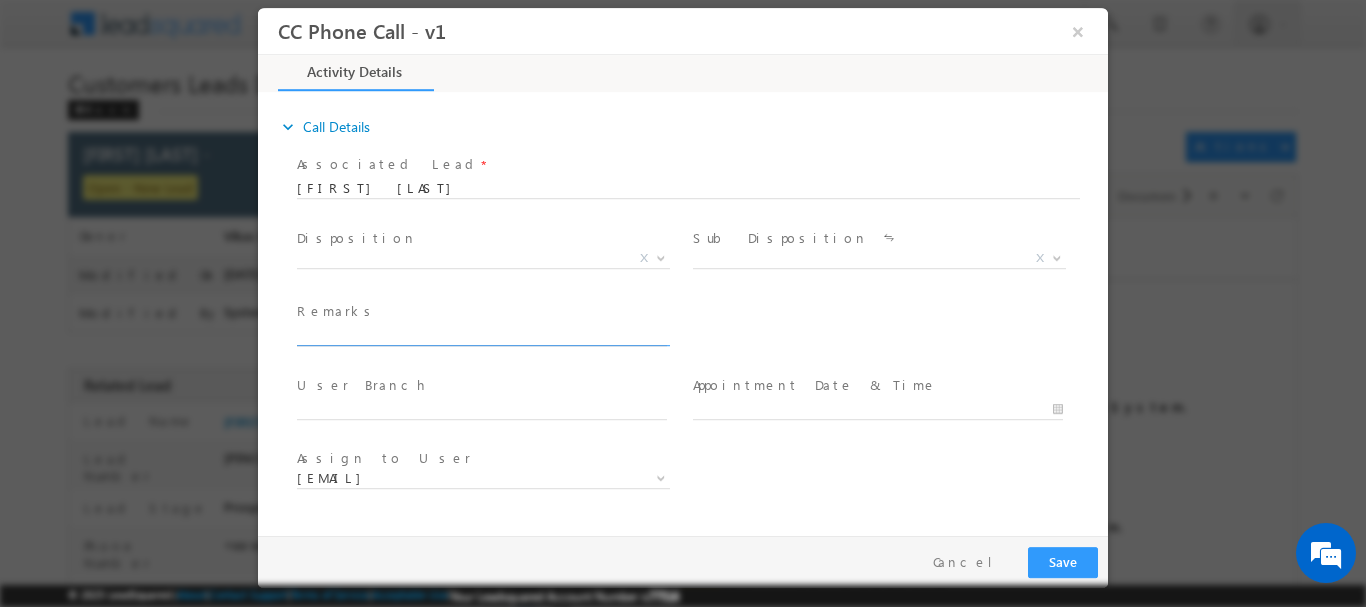 click at bounding box center [482, 335] 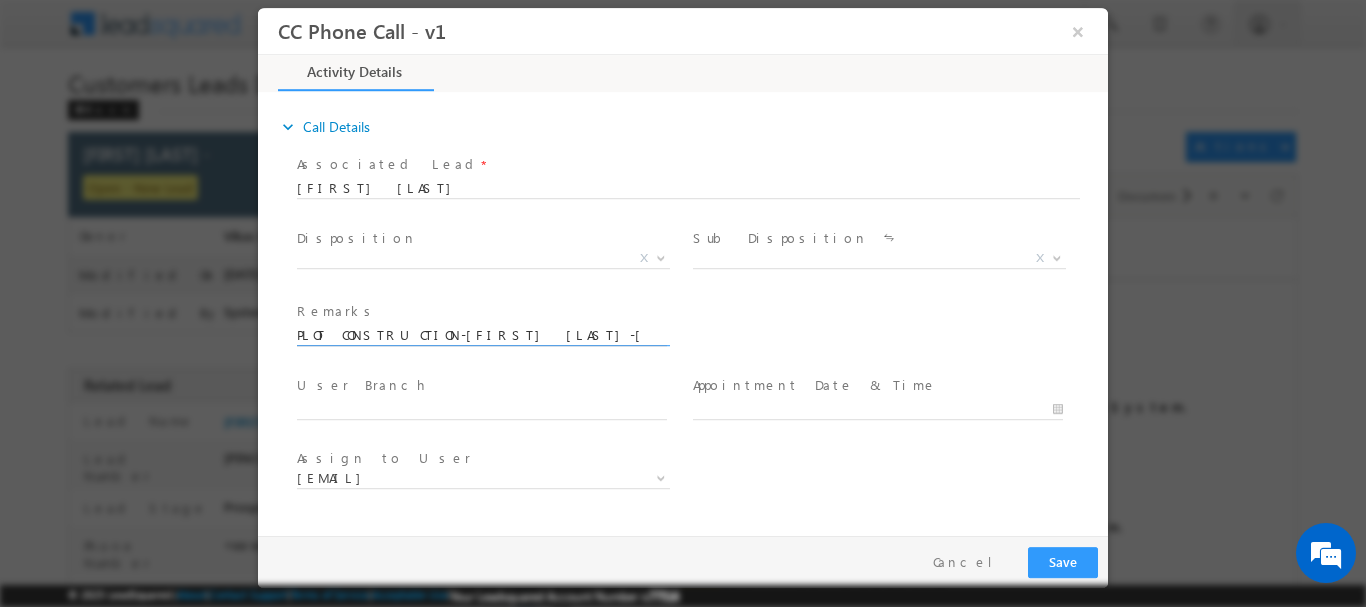 scroll, scrollTop: 0, scrollLeft: 419, axis: horizontal 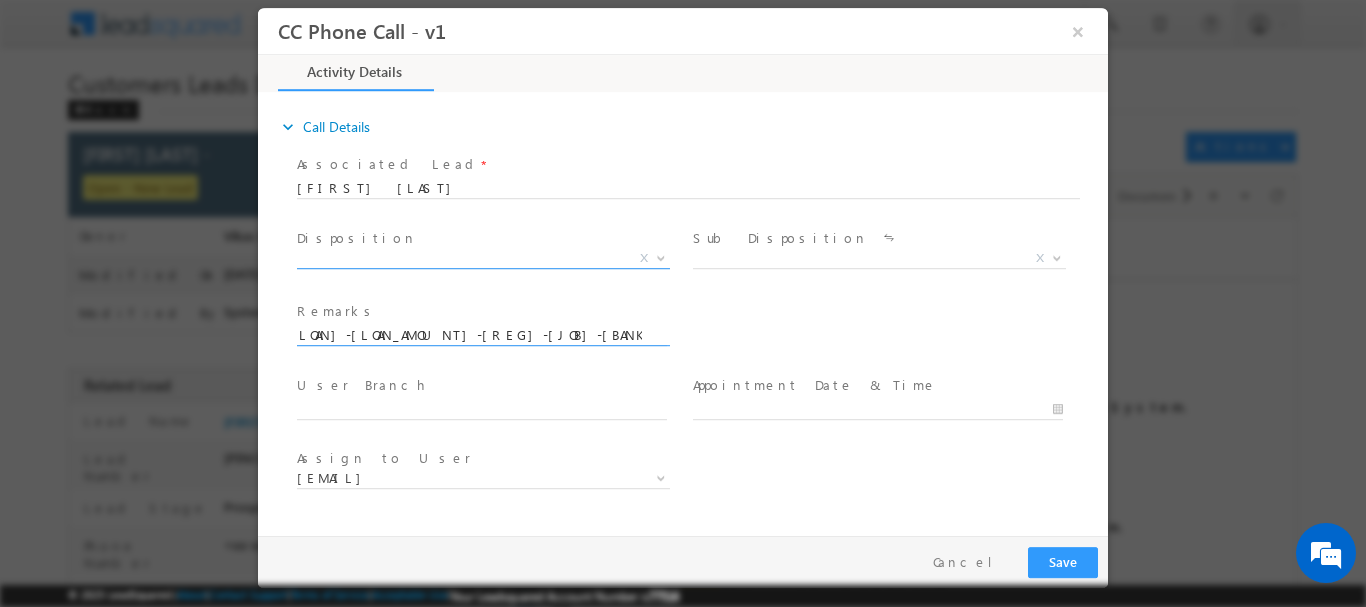 type on "PLOT CONSTRUCTION-[FIRST] [LAST]-[PHONE]-[LOAN]-[LOAN_AMOUNT]-[REG]-[JOB]-[BANK]-[AGE]-[PINCODE]-[PINCODE]" 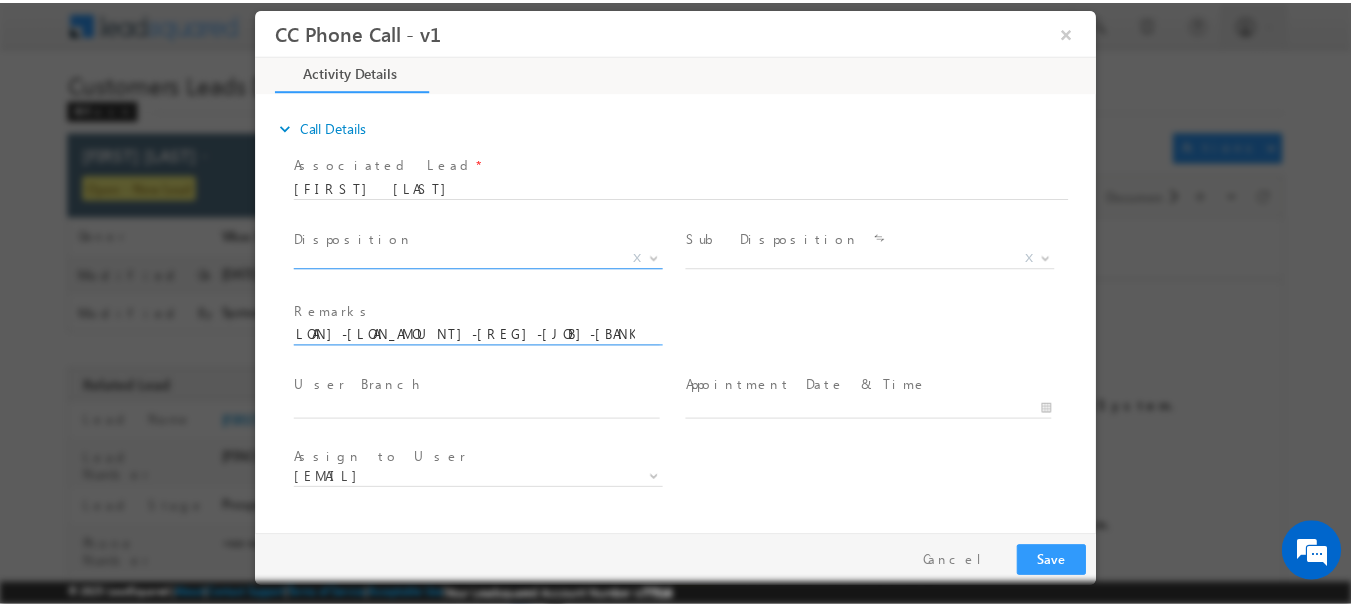 scroll, scrollTop: 0, scrollLeft: 0, axis: both 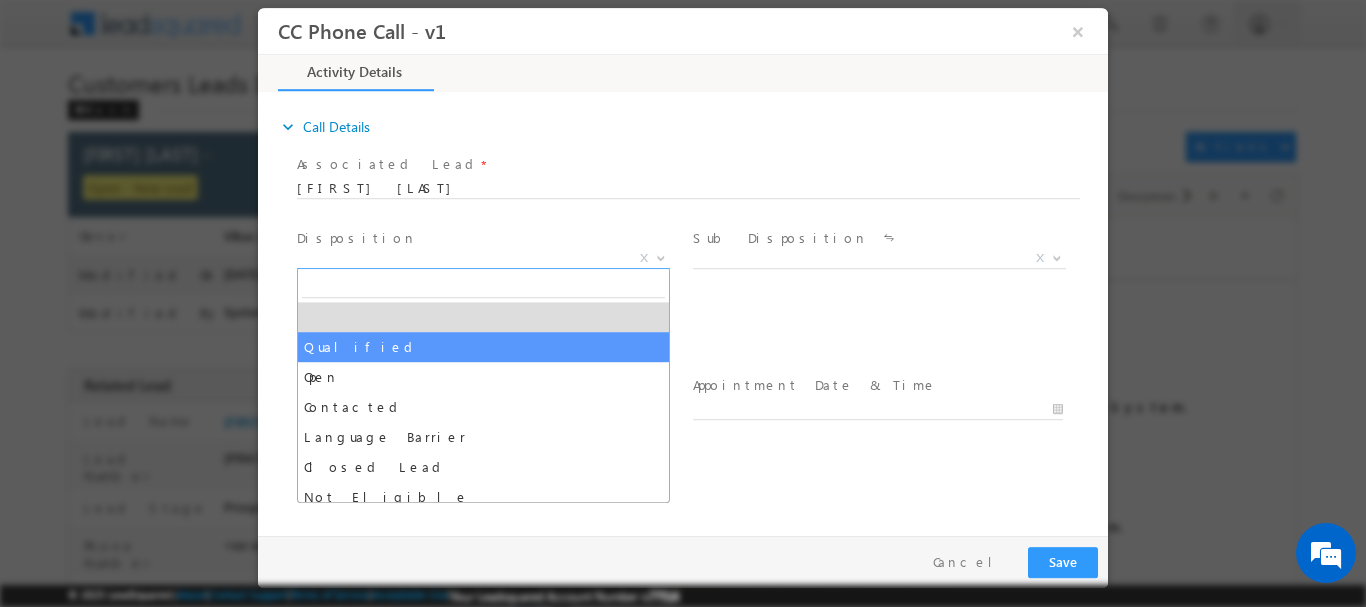 select on "Qualified" 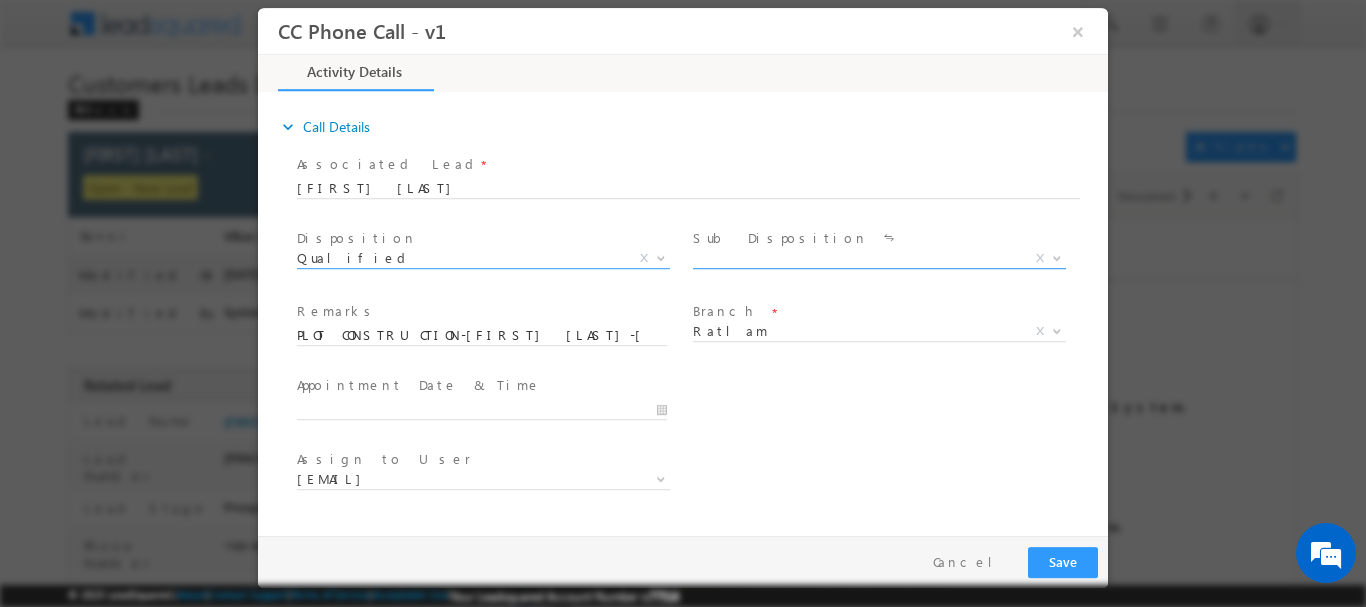 click at bounding box center [1057, 256] 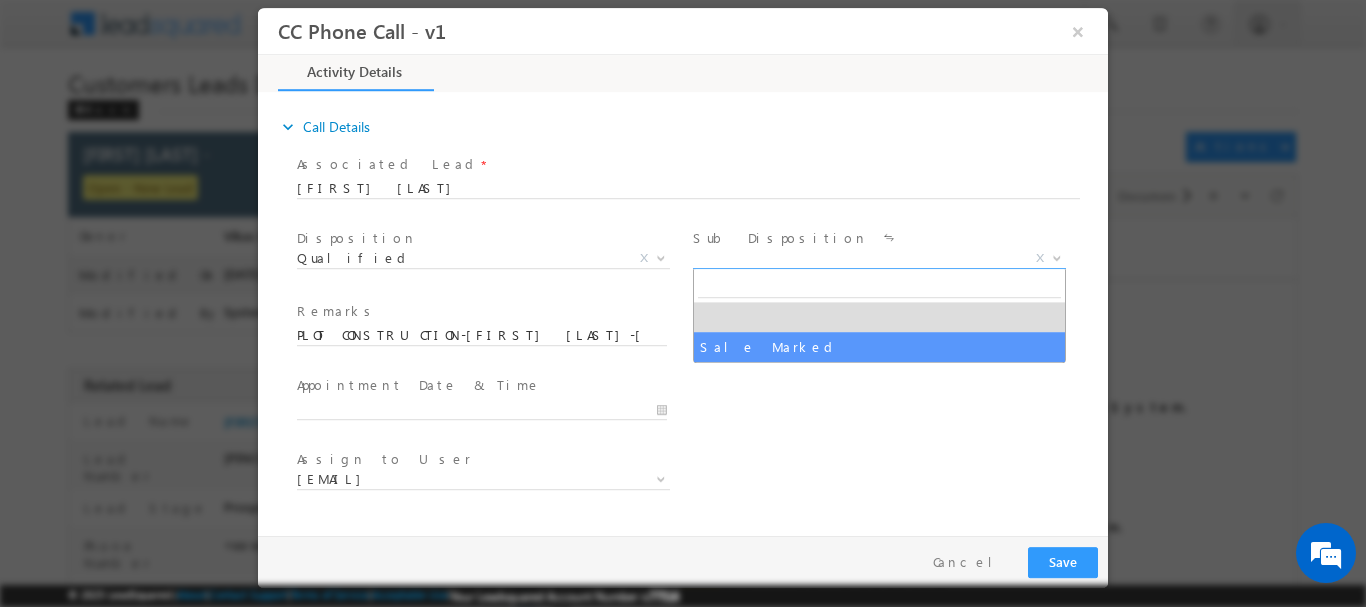 select on "Sale Marked" 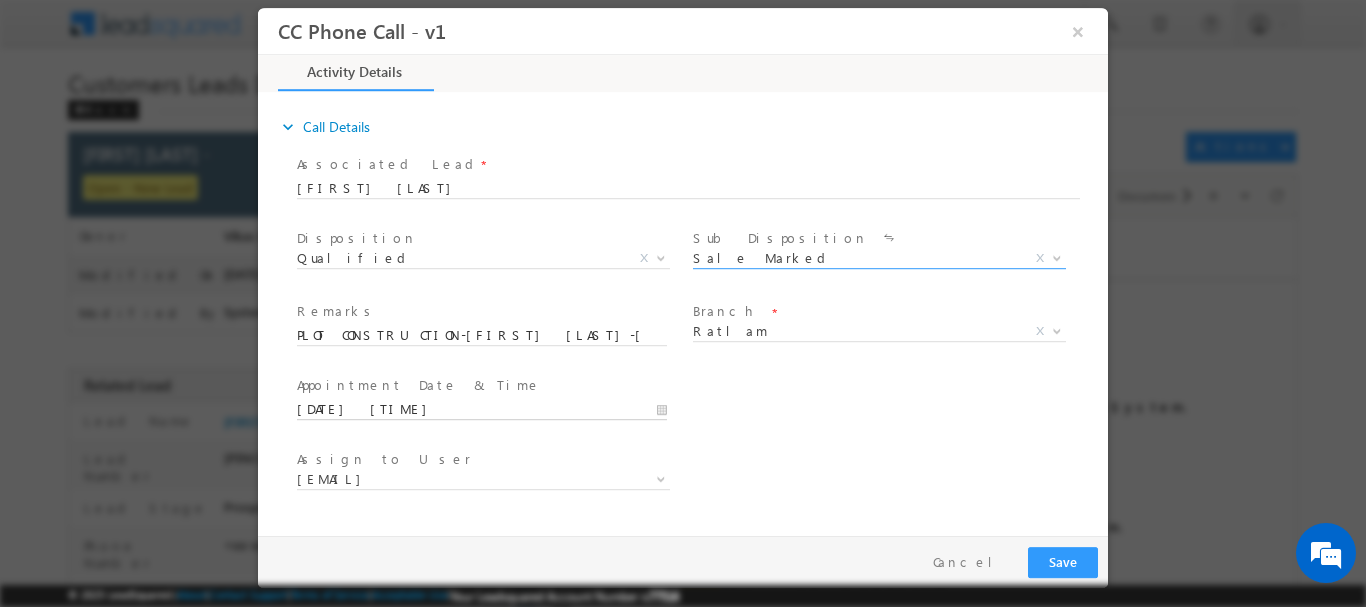 click on "[DATE] [TIME]" at bounding box center (482, 409) 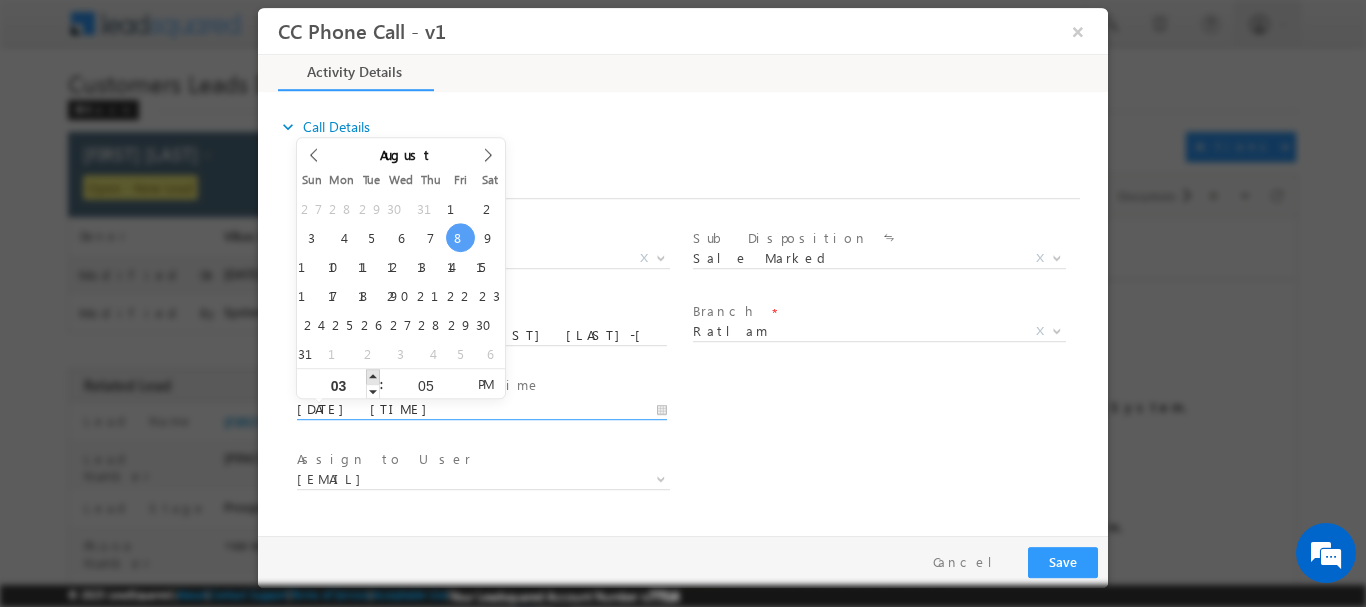 type on "[DATE] [TIME]" 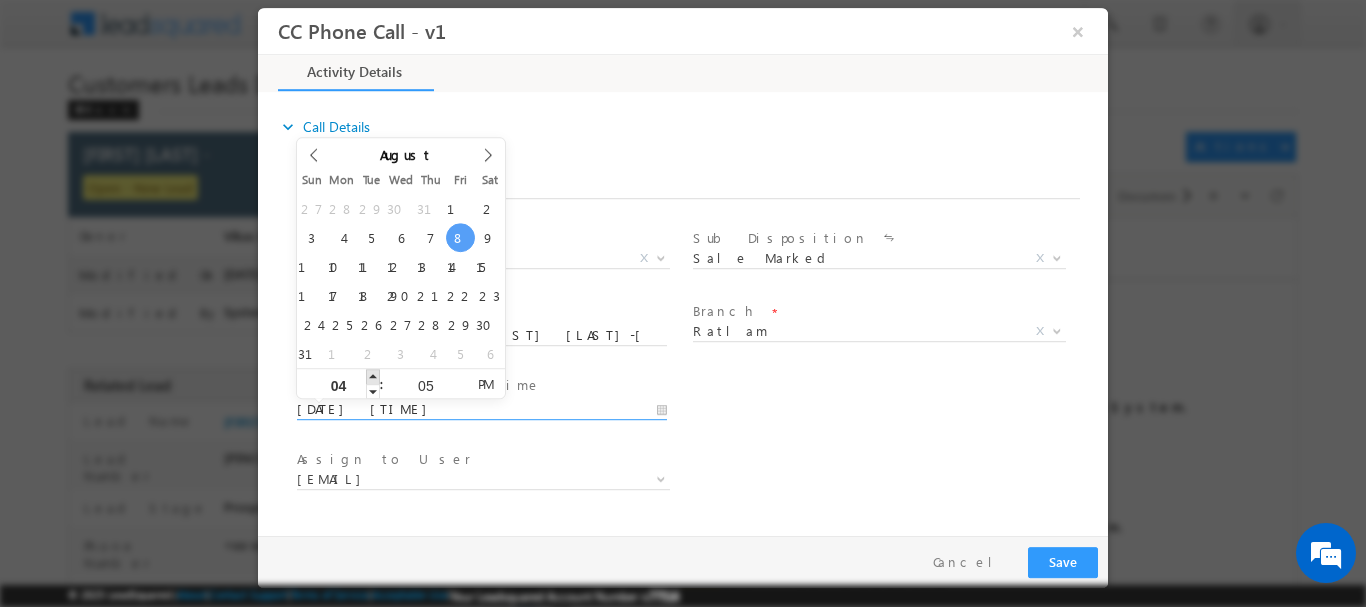 click at bounding box center (373, 375) 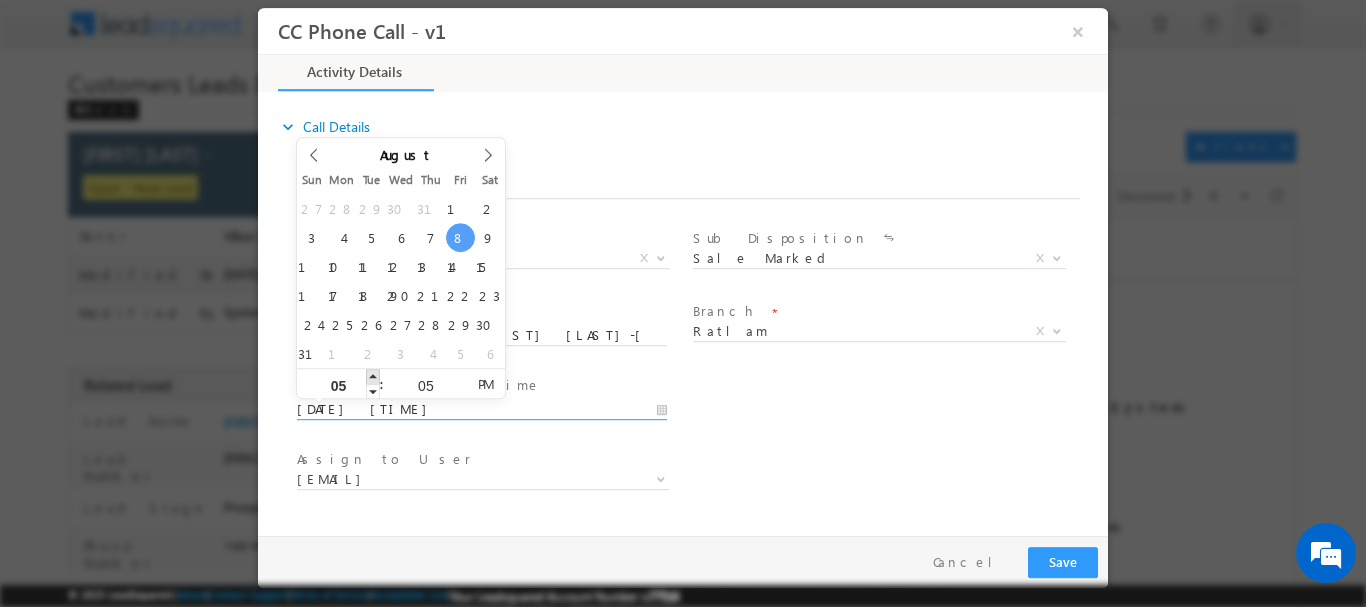 click at bounding box center [373, 375] 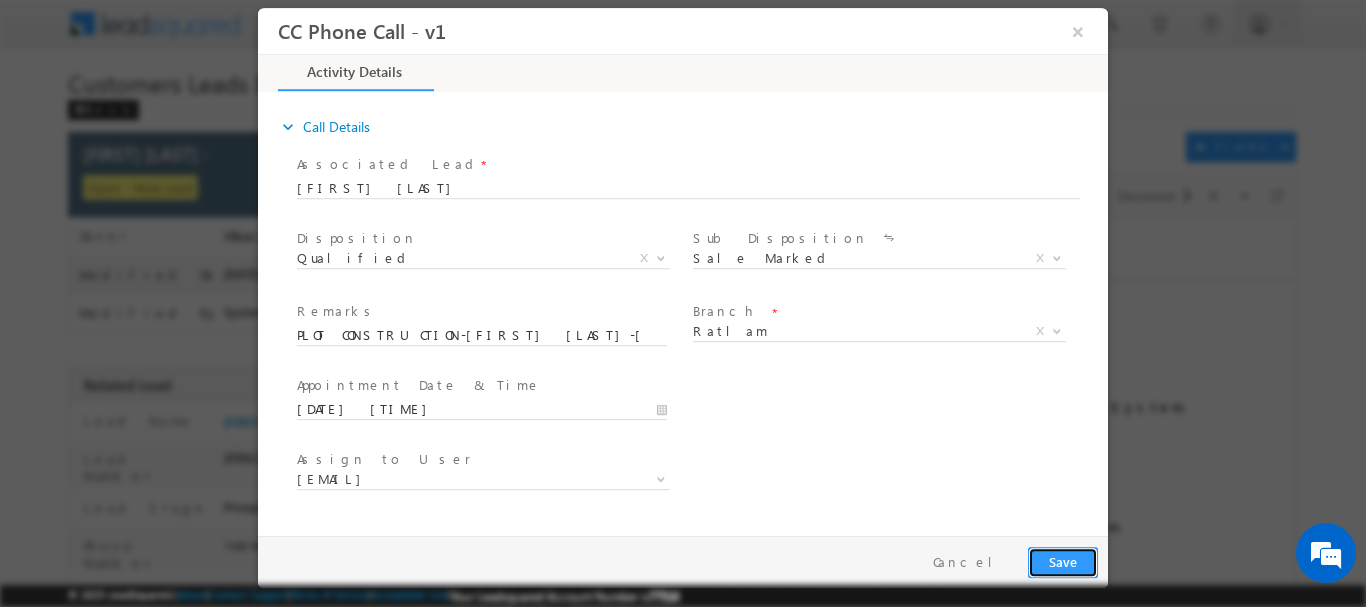 click on "Save" at bounding box center (1063, 561) 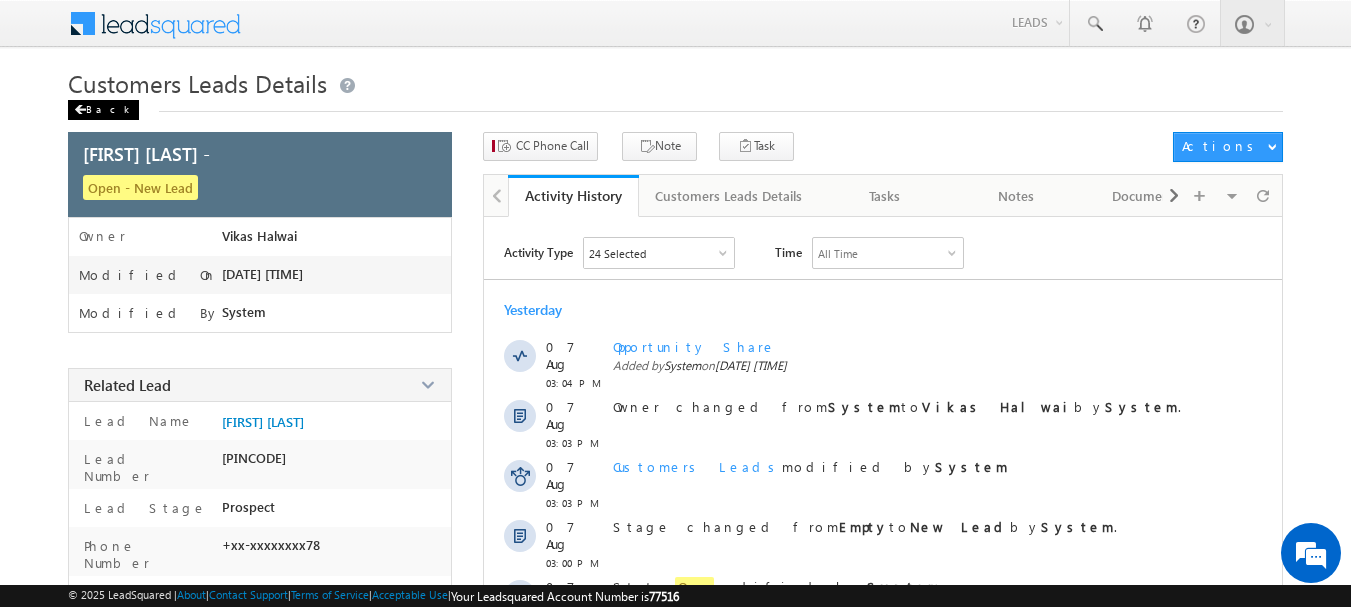 click on "Back" at bounding box center (103, 110) 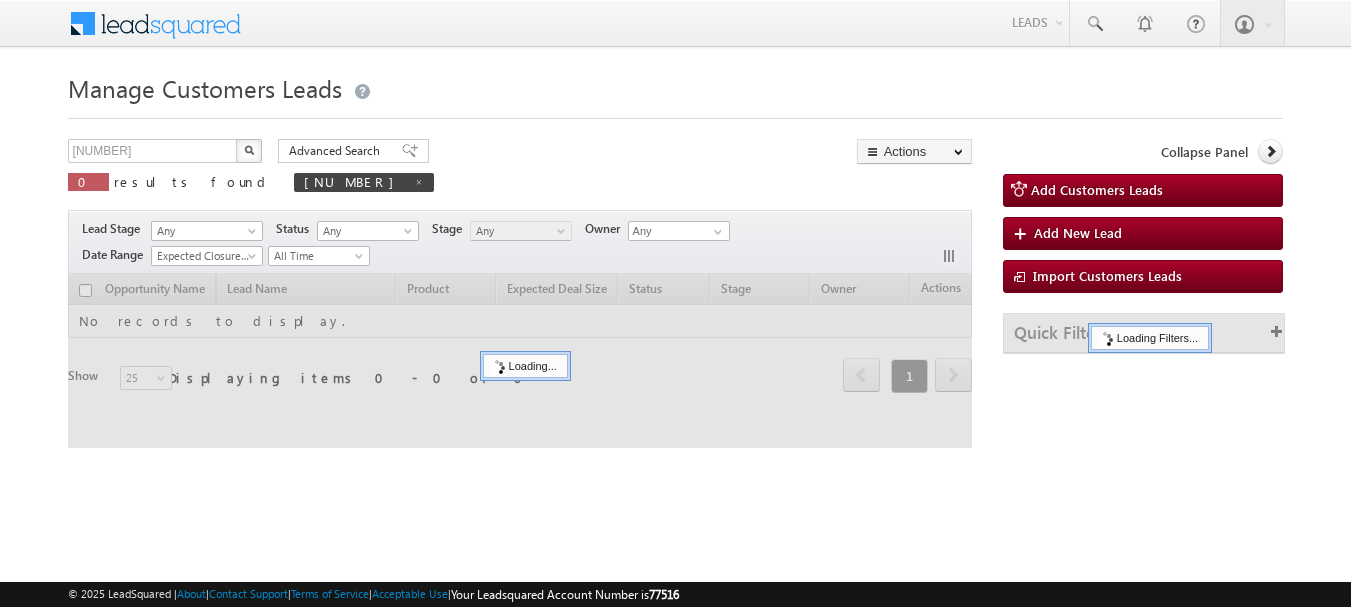 scroll, scrollTop: 0, scrollLeft: 0, axis: both 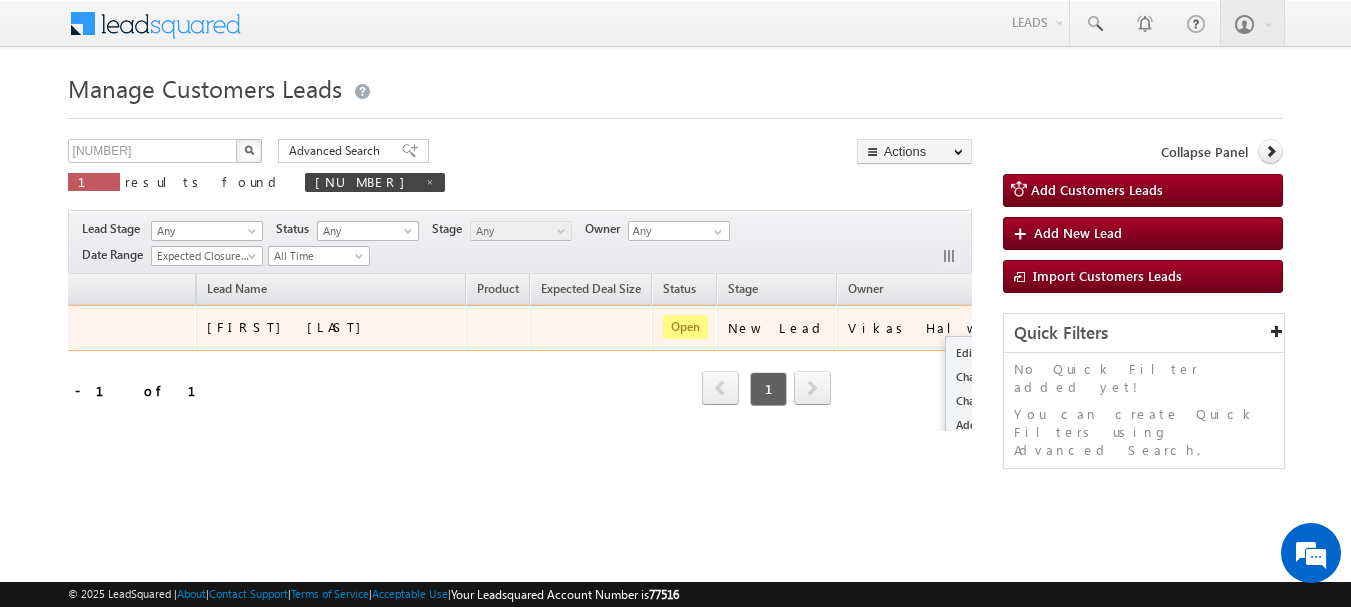 click at bounding box center (1036, 327) 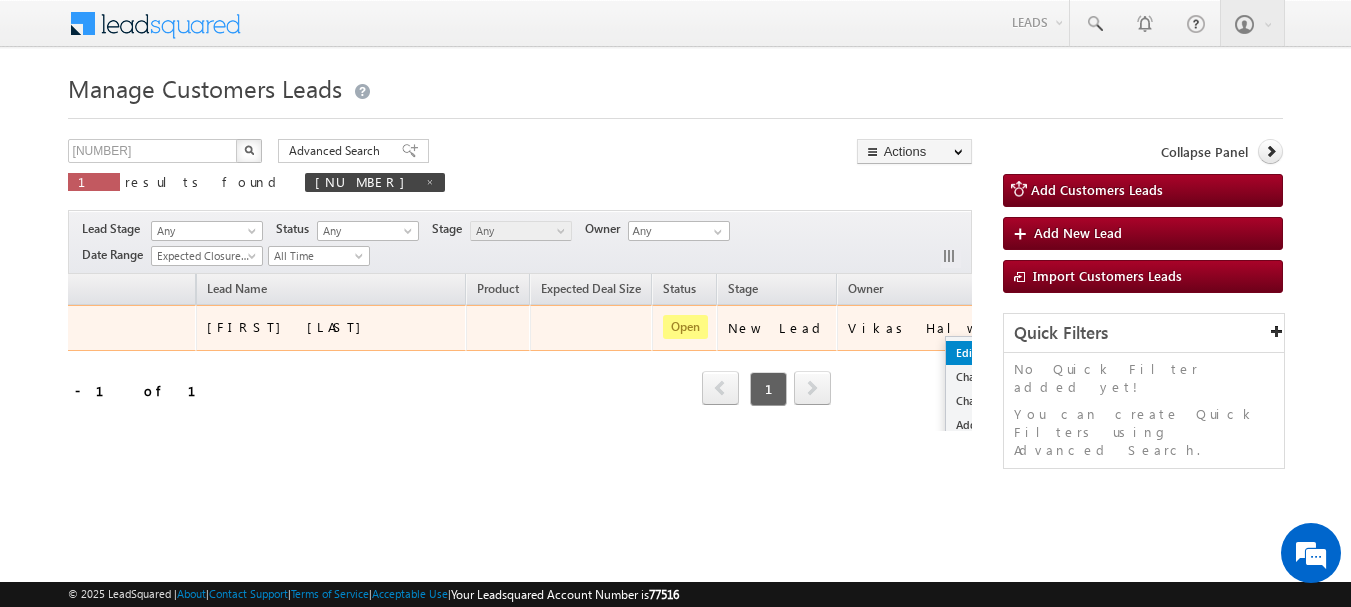 click on "Edit" at bounding box center [996, 353] 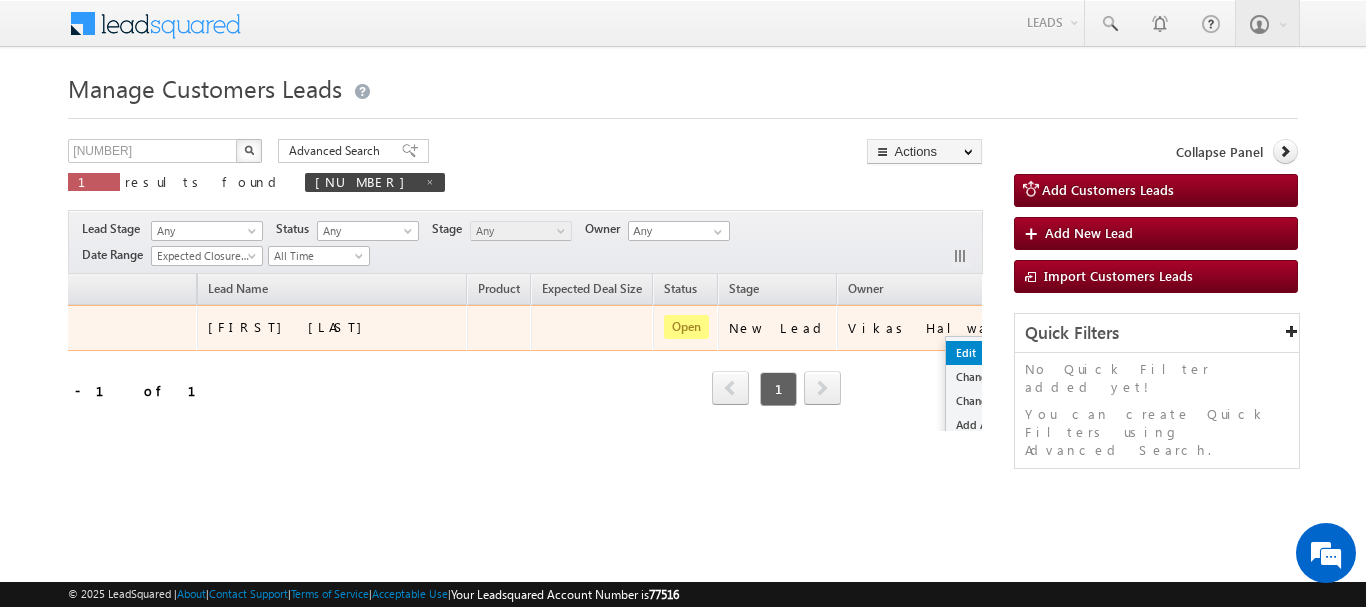 scroll, scrollTop: 0, scrollLeft: 131, axis: horizontal 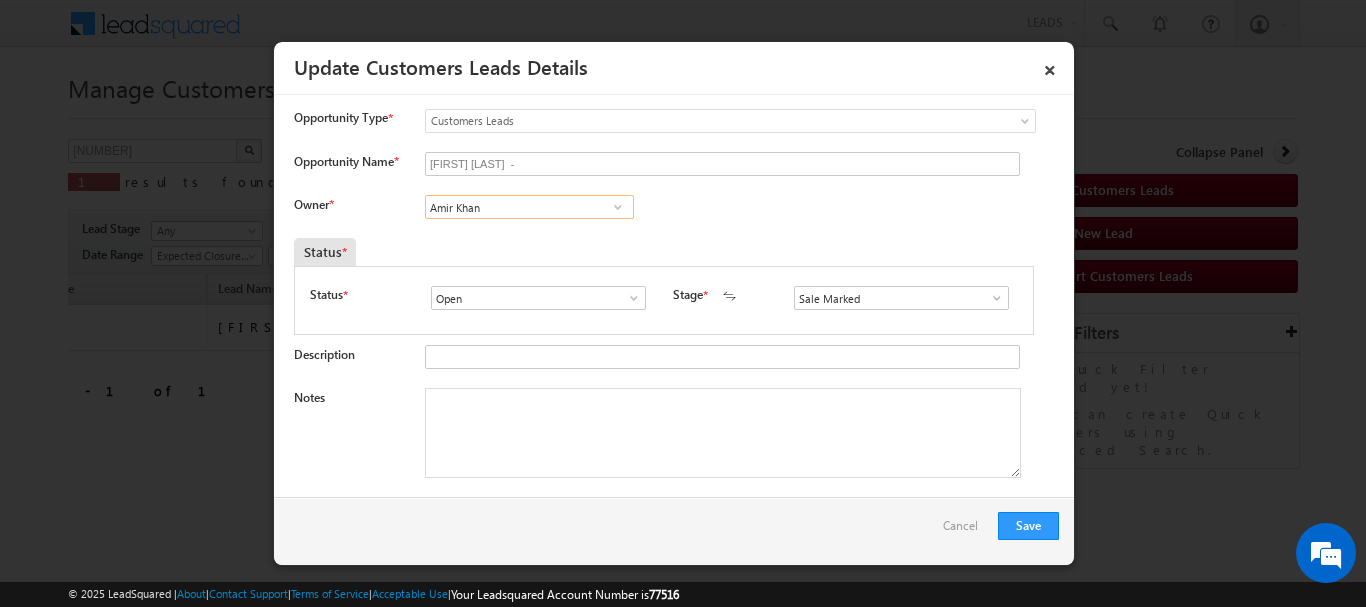 click on "Amir Khan" at bounding box center [529, 207] 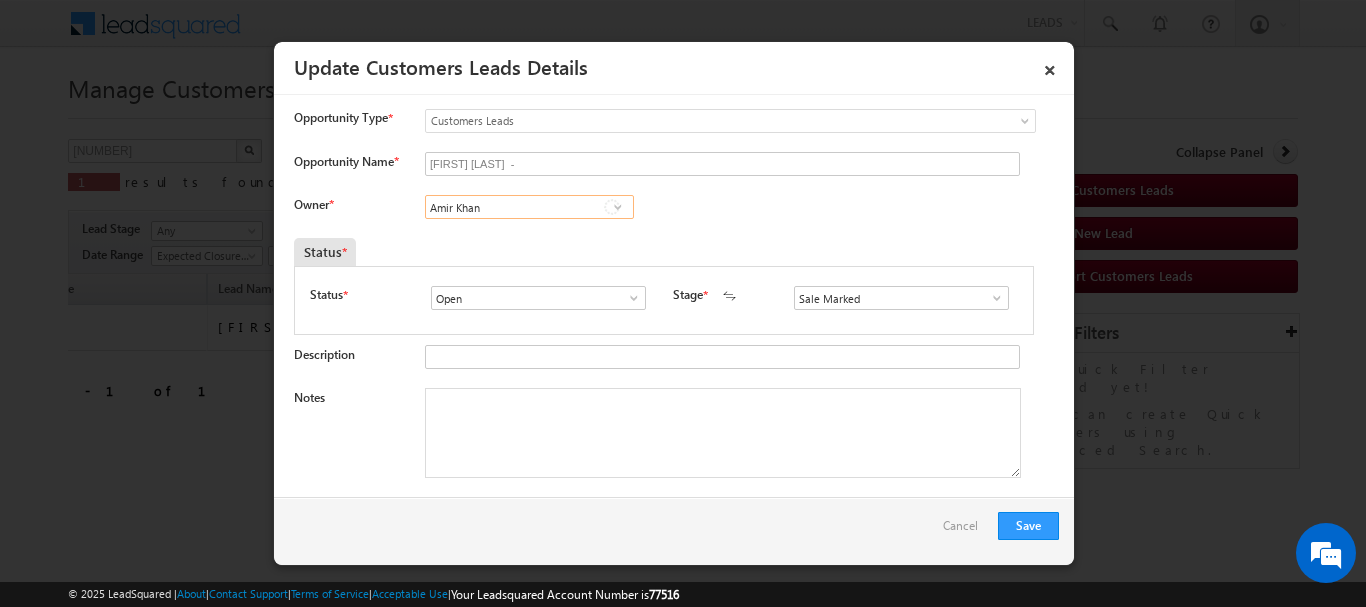 paste on "apurav.shukla@sgrlimited.i" 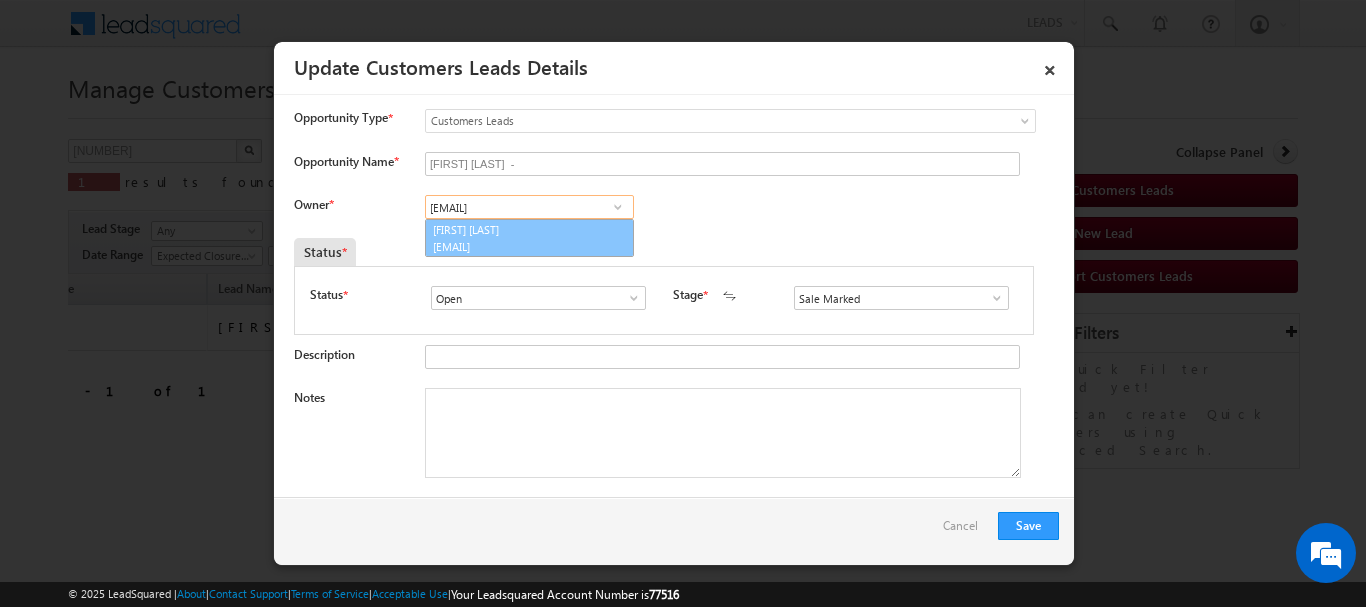 click on "[EMAIL]" at bounding box center [523, 246] 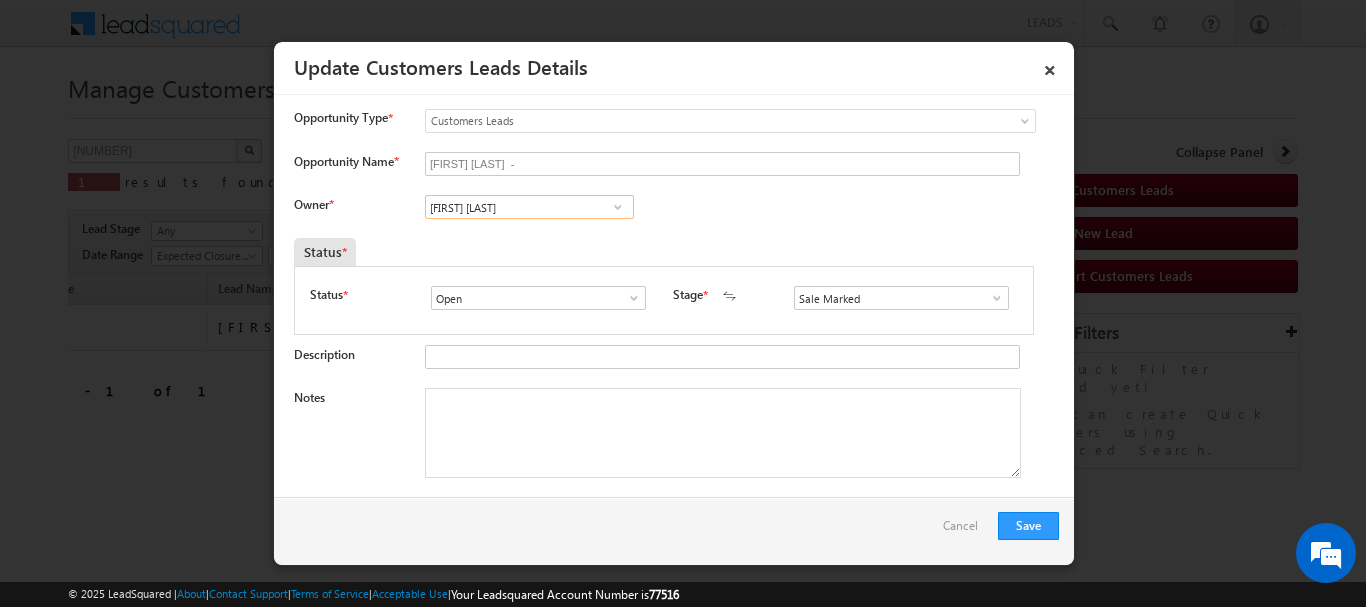 type on "Apurav Shukla" 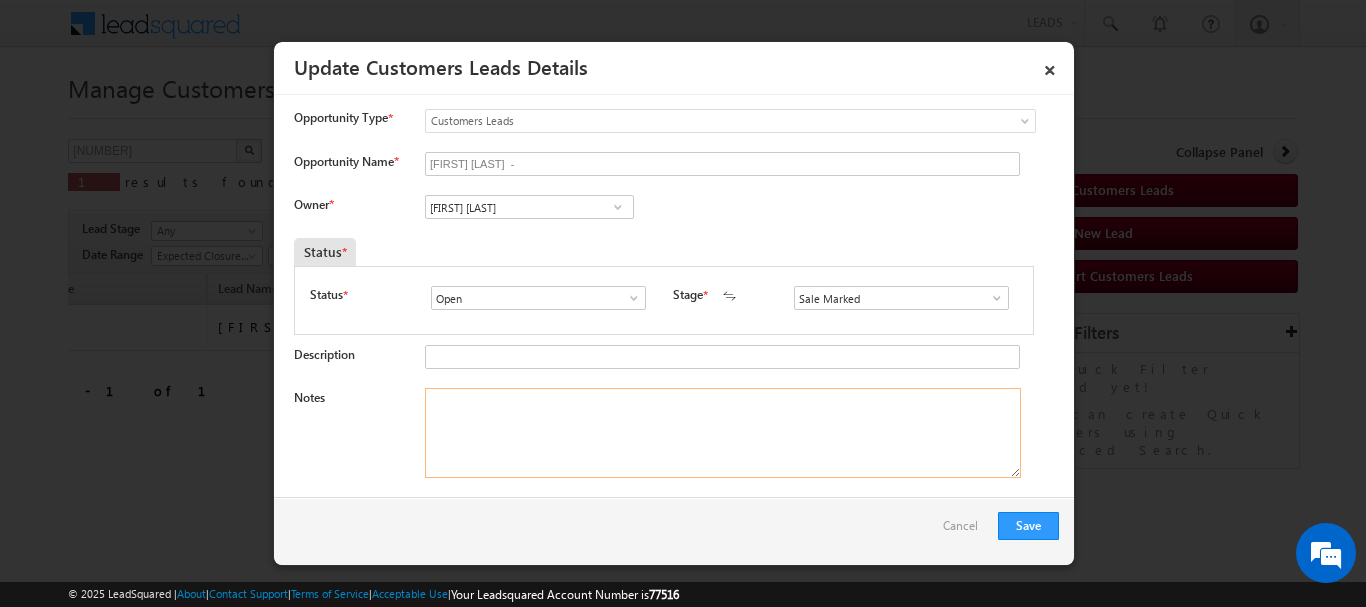 click on "Notes" at bounding box center (723, 433) 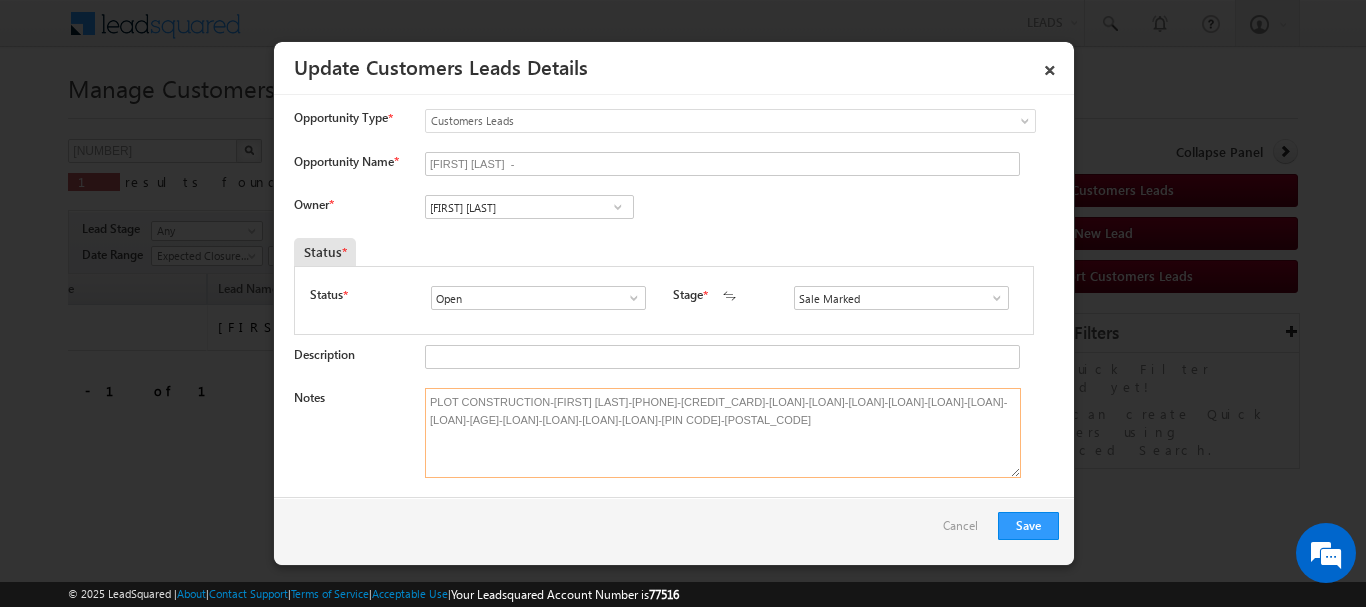 click on "PLOT CONSTRUCTION-[FIRST] [LAST]-[PHONE]-[LOAN]-[LOAN_AMOUNT]-[REG]-[JOB]-[BANK]-[AGE]-[PINCODE]-[PINCODE]" at bounding box center (723, 433) 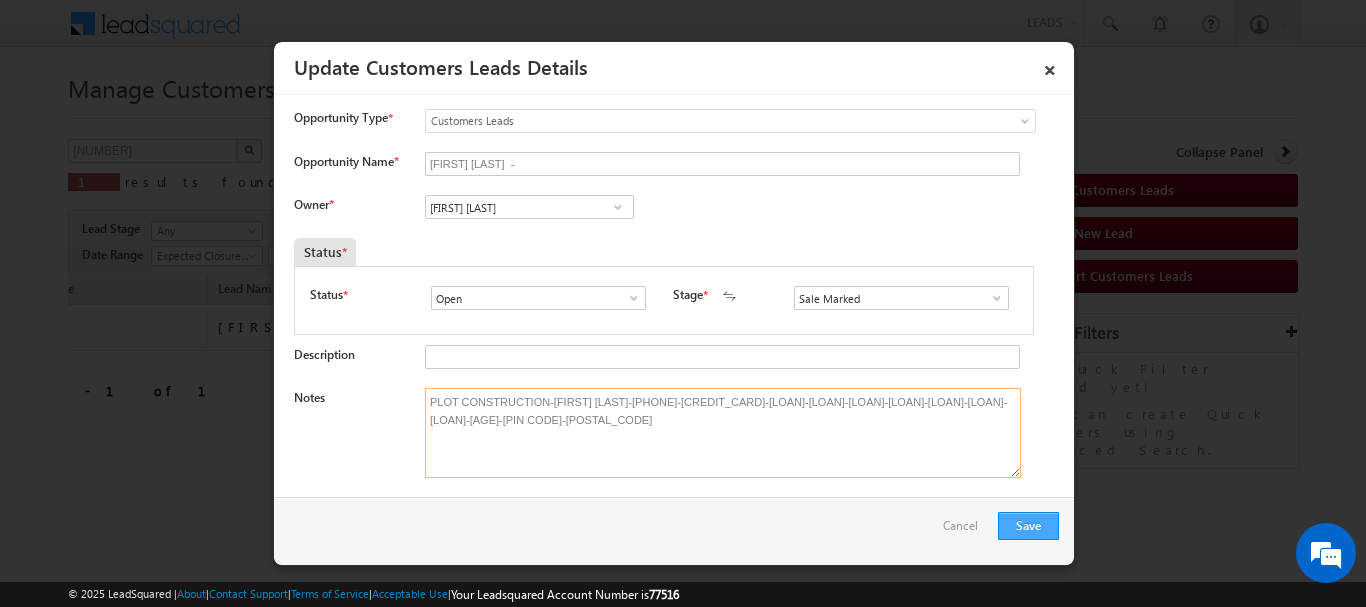 type on "PLOT CONSTRUCTION-Vaishnavi Paliwal-7389321878-P+C-LOAN-30 L-REG-JOB-BANK -70 -BANK-AGE-35-PIN CODE-457001" 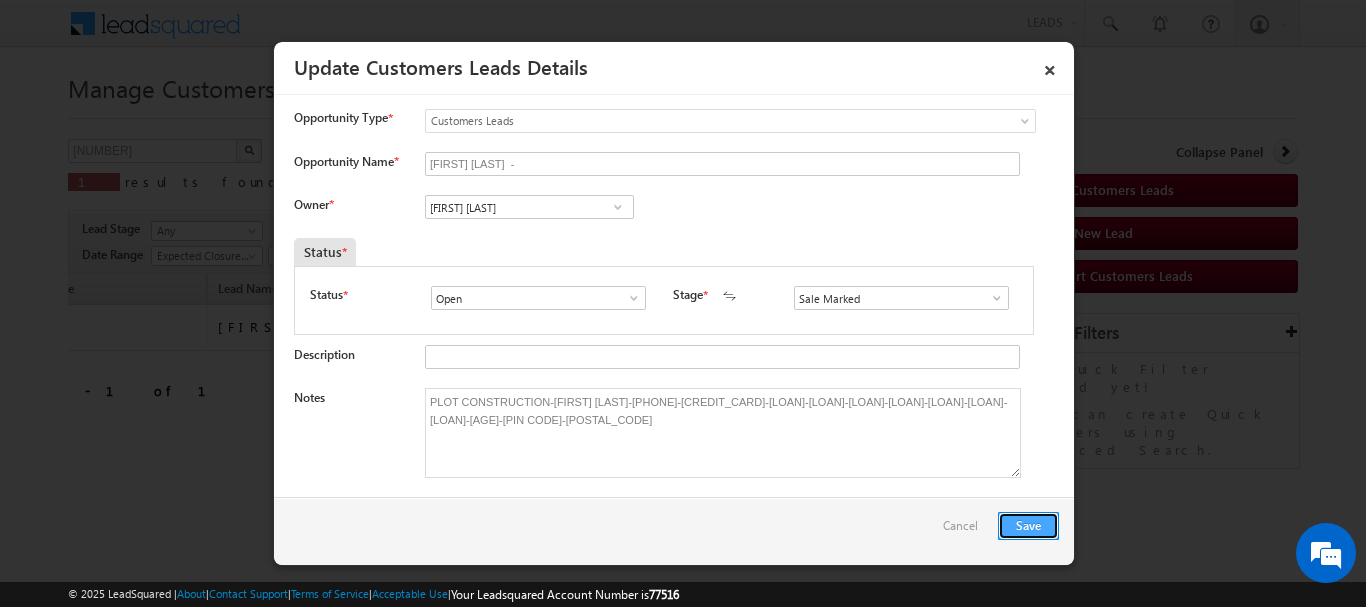 click on "Save" at bounding box center (1028, 526) 